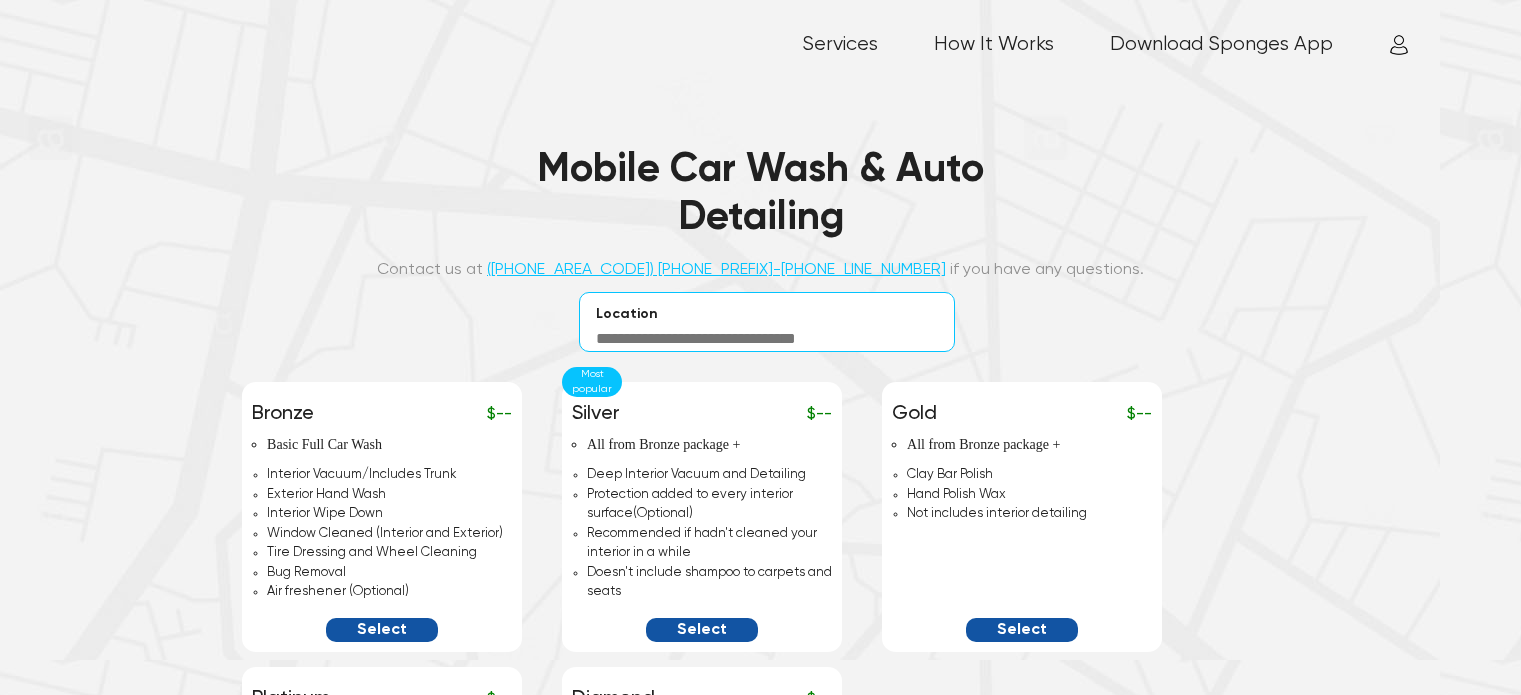 scroll, scrollTop: 0, scrollLeft: 0, axis: both 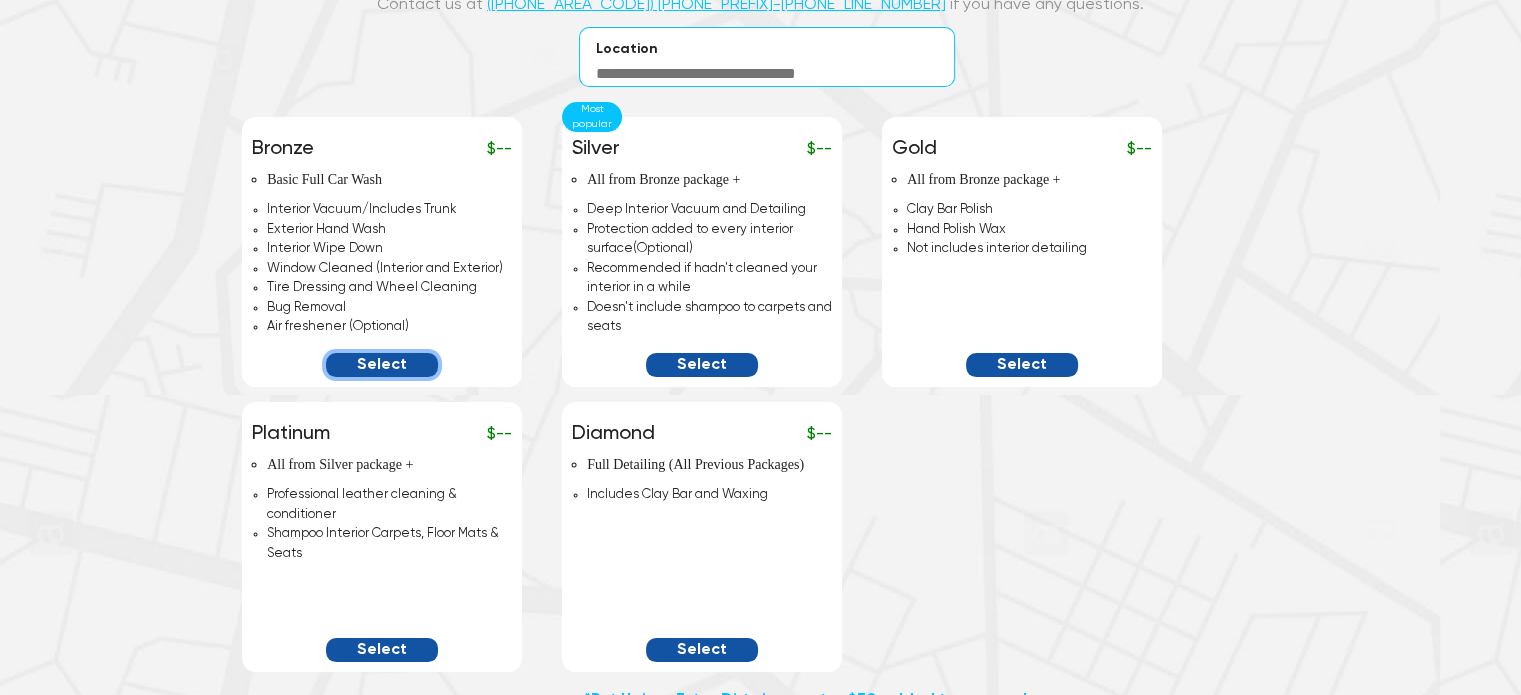 click on "Select" at bounding box center (382, 365) 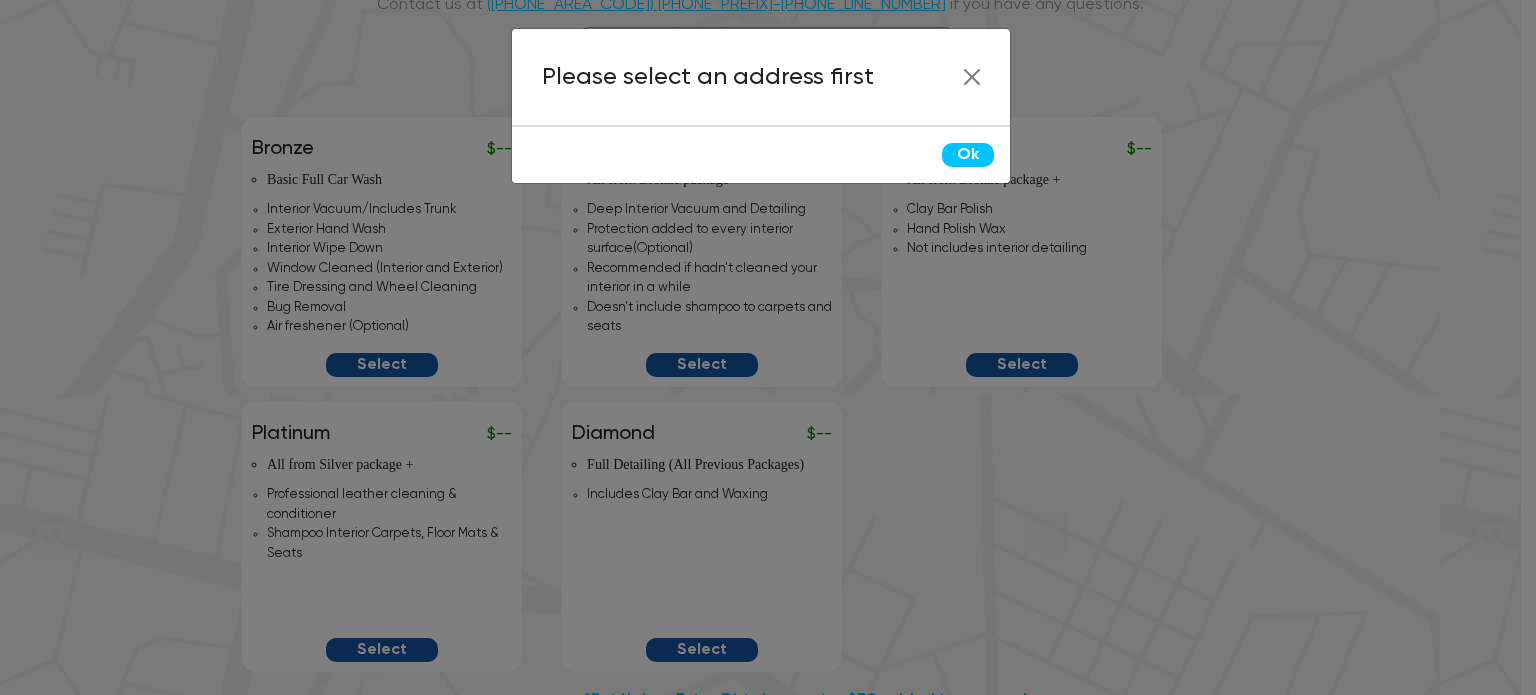 click on "Please select an address first" at bounding box center (761, 77) 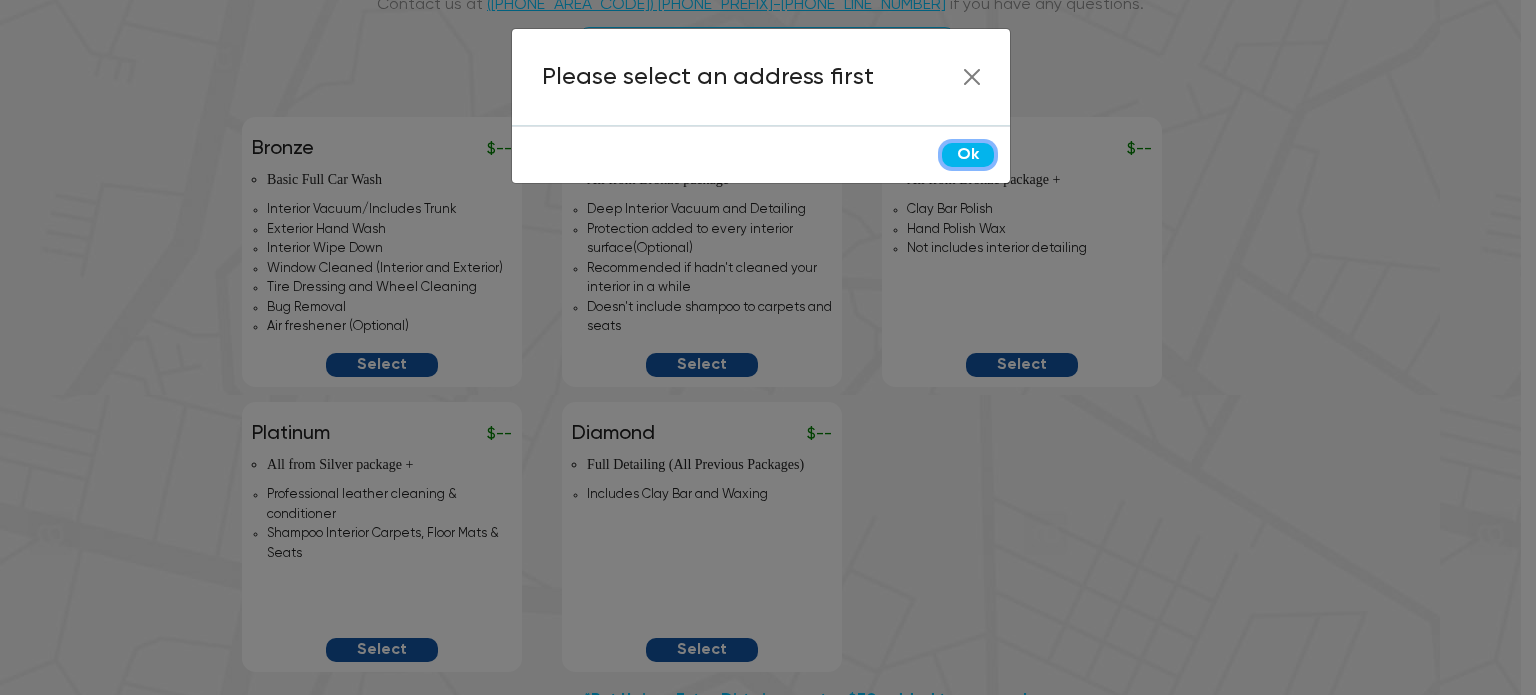 click on "Ok" at bounding box center (968, 155) 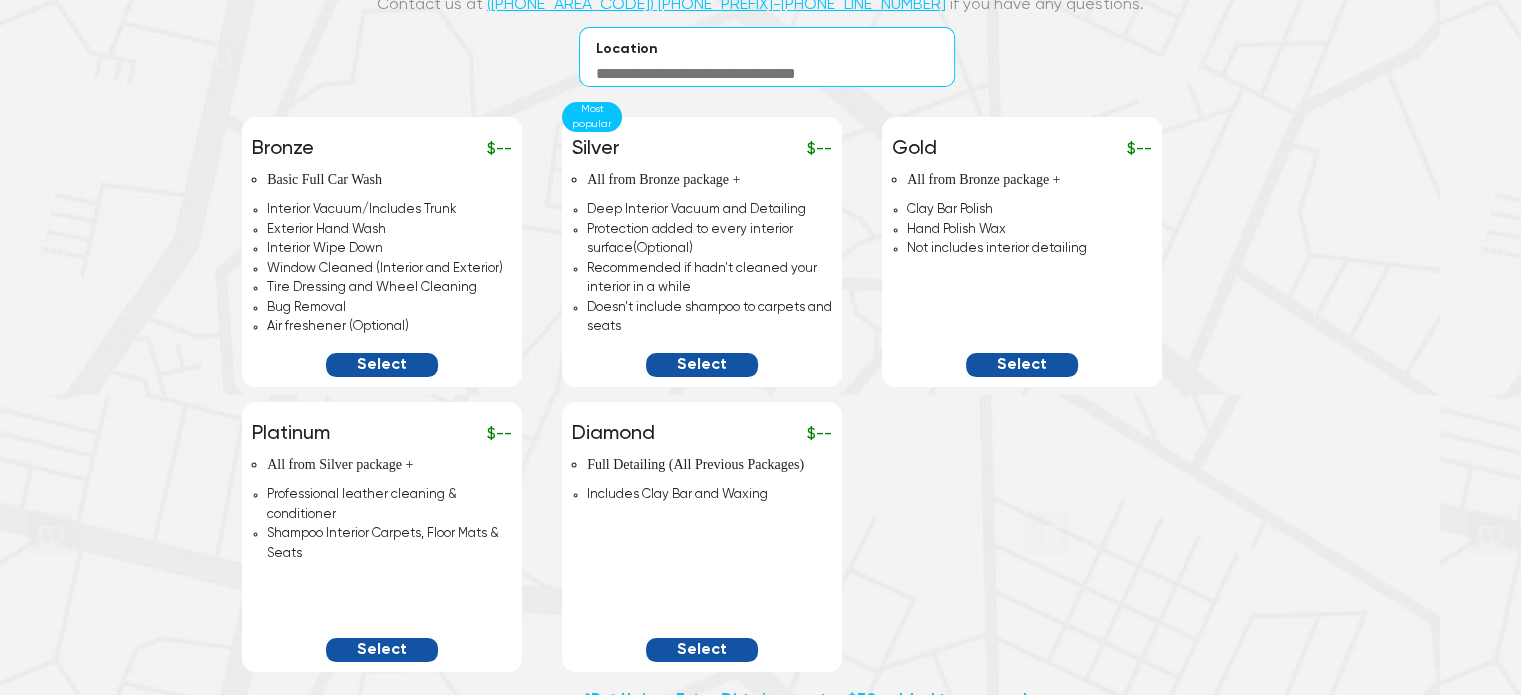 click at bounding box center [767, 74] 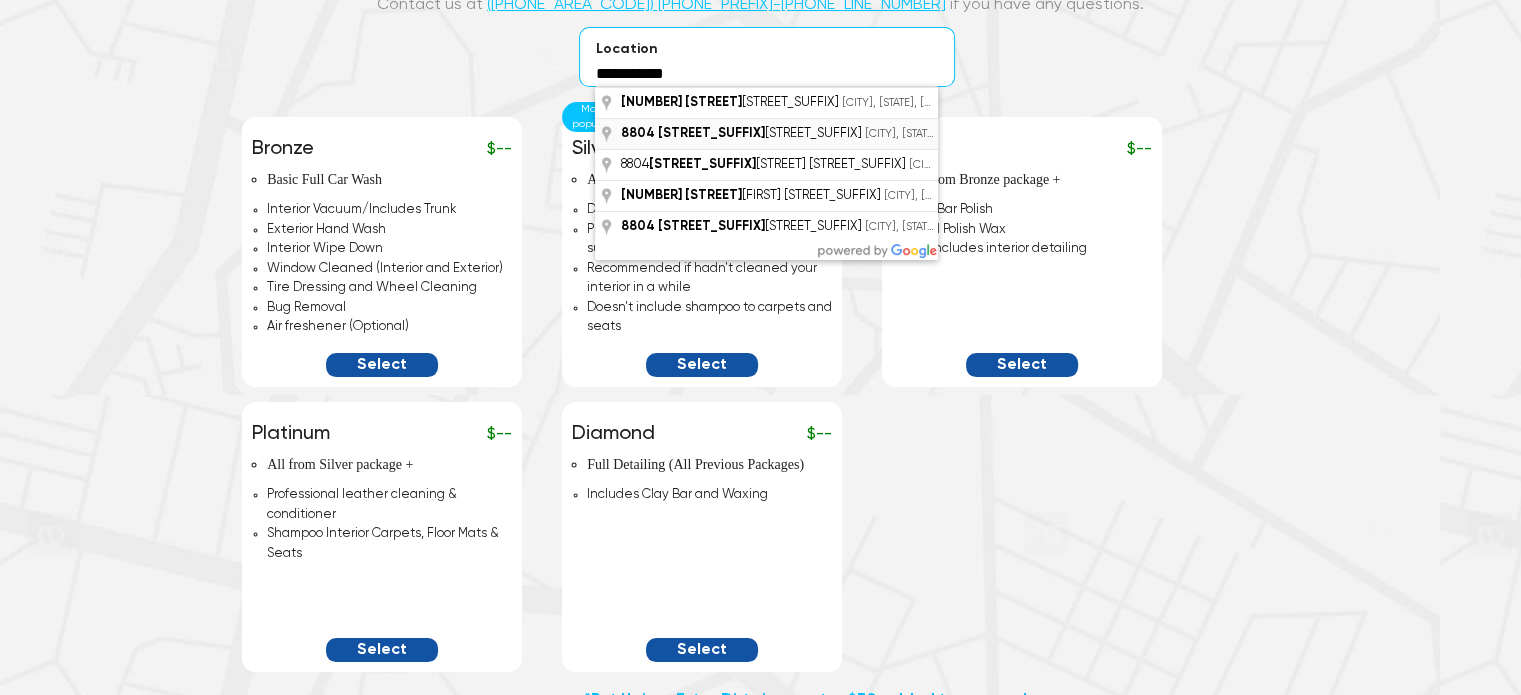 type on "**********" 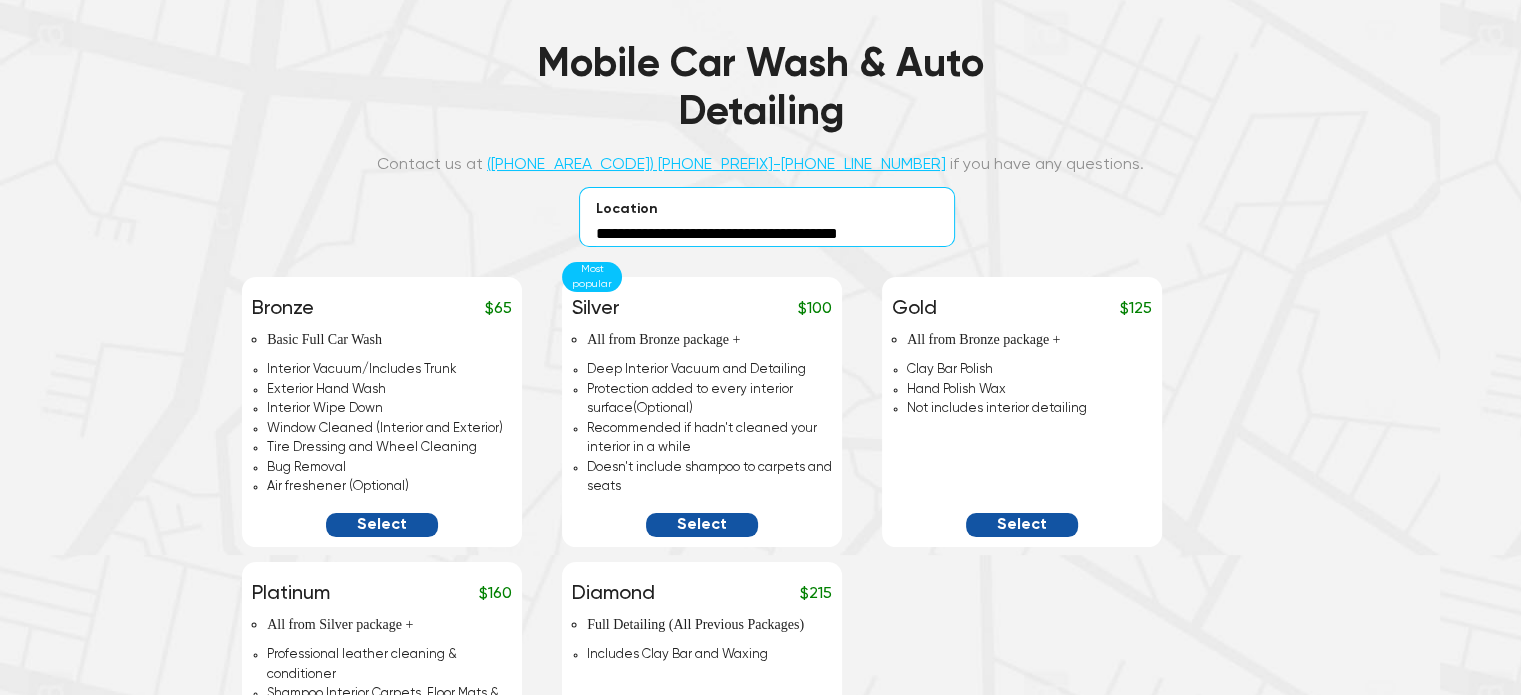 scroll, scrollTop: 0, scrollLeft: 0, axis: both 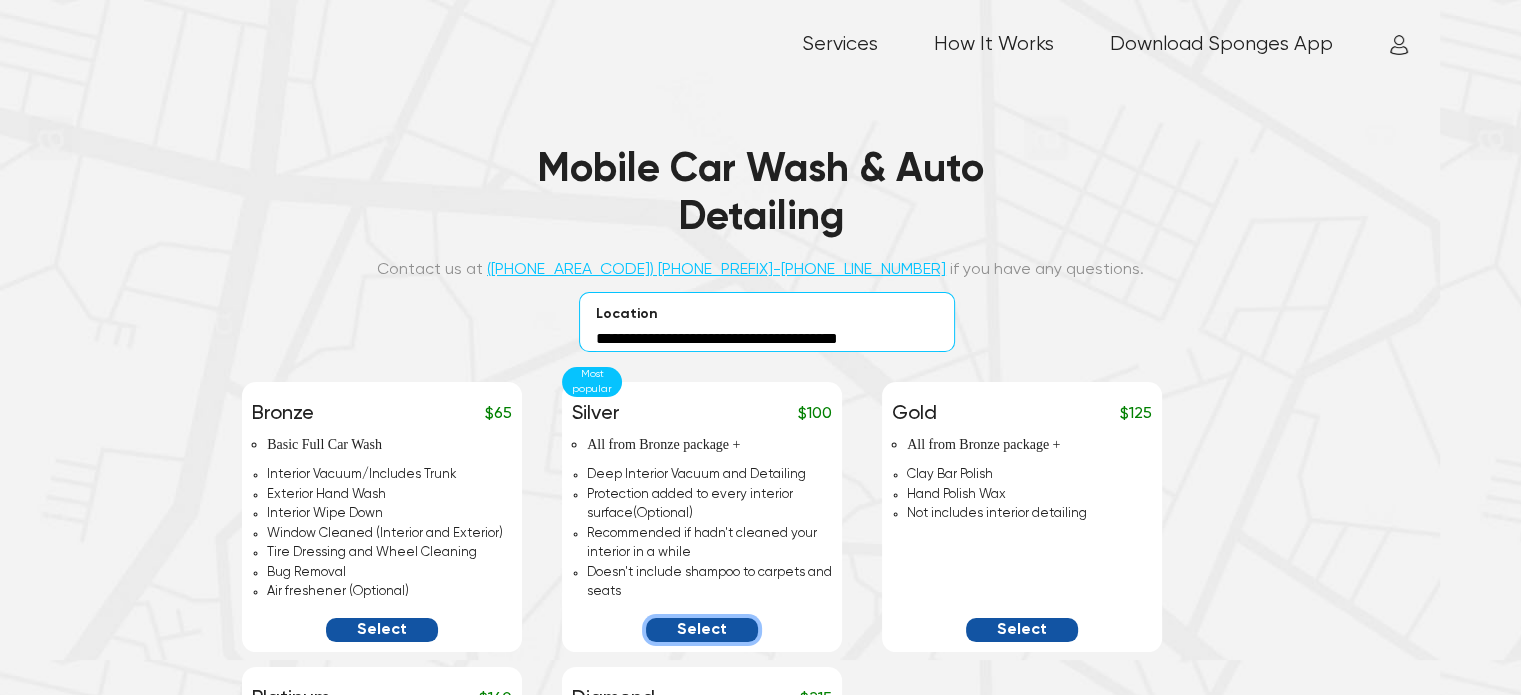 click on "Select" at bounding box center [702, 630] 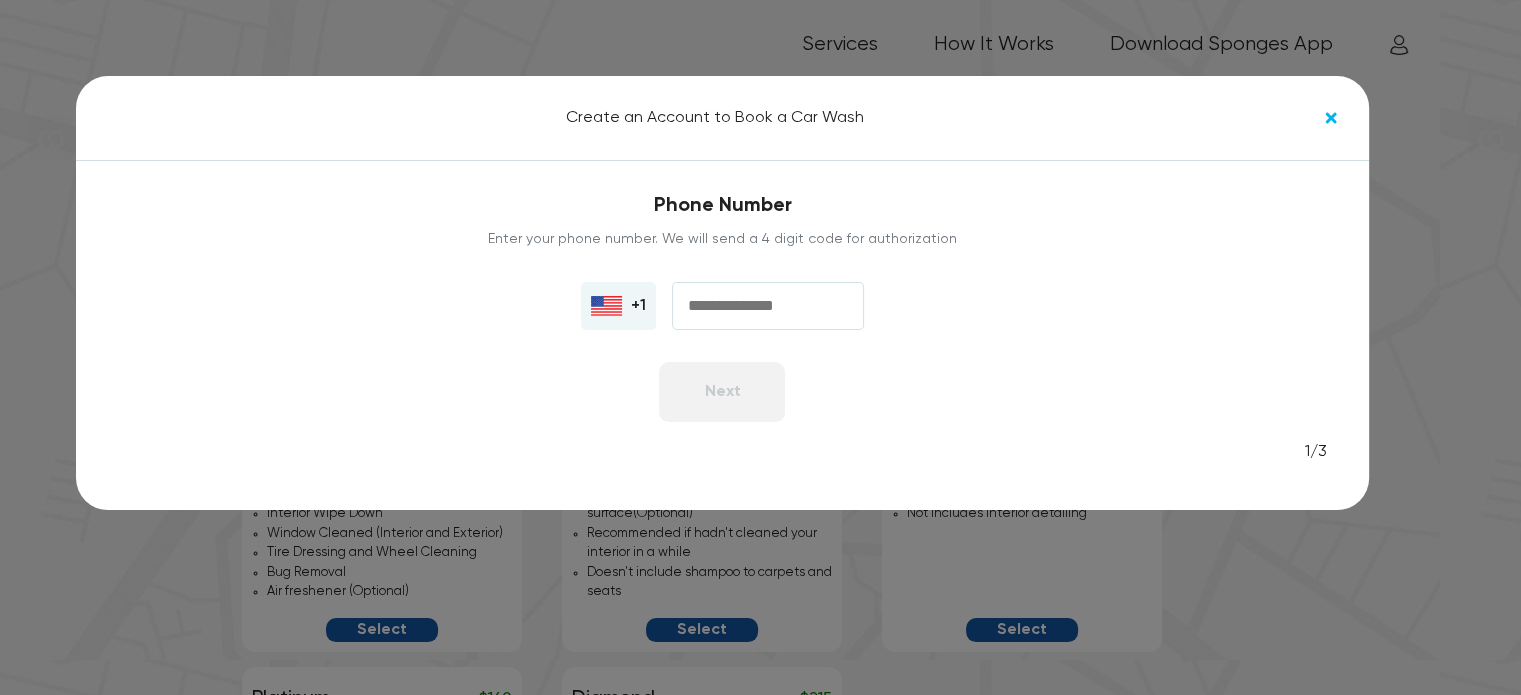 click 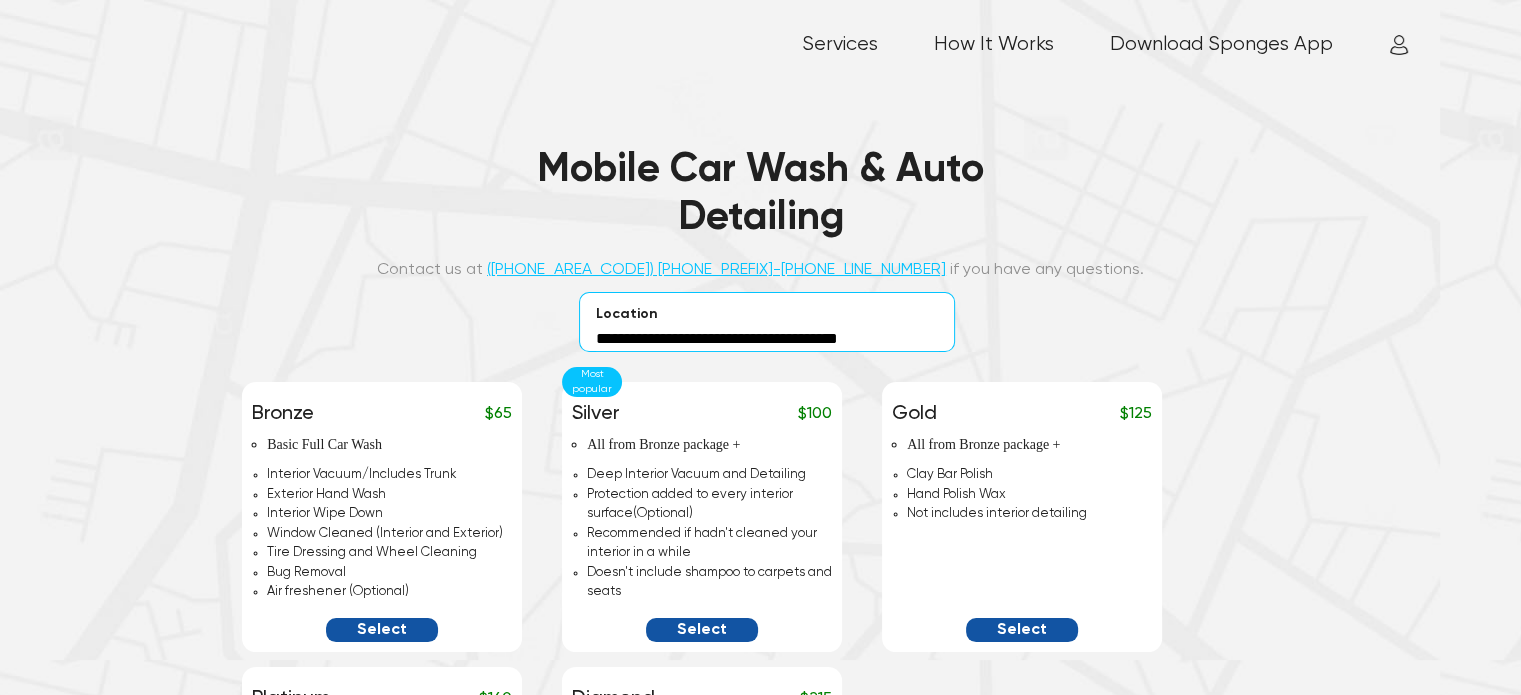 scroll, scrollTop: 0, scrollLeft: 0, axis: both 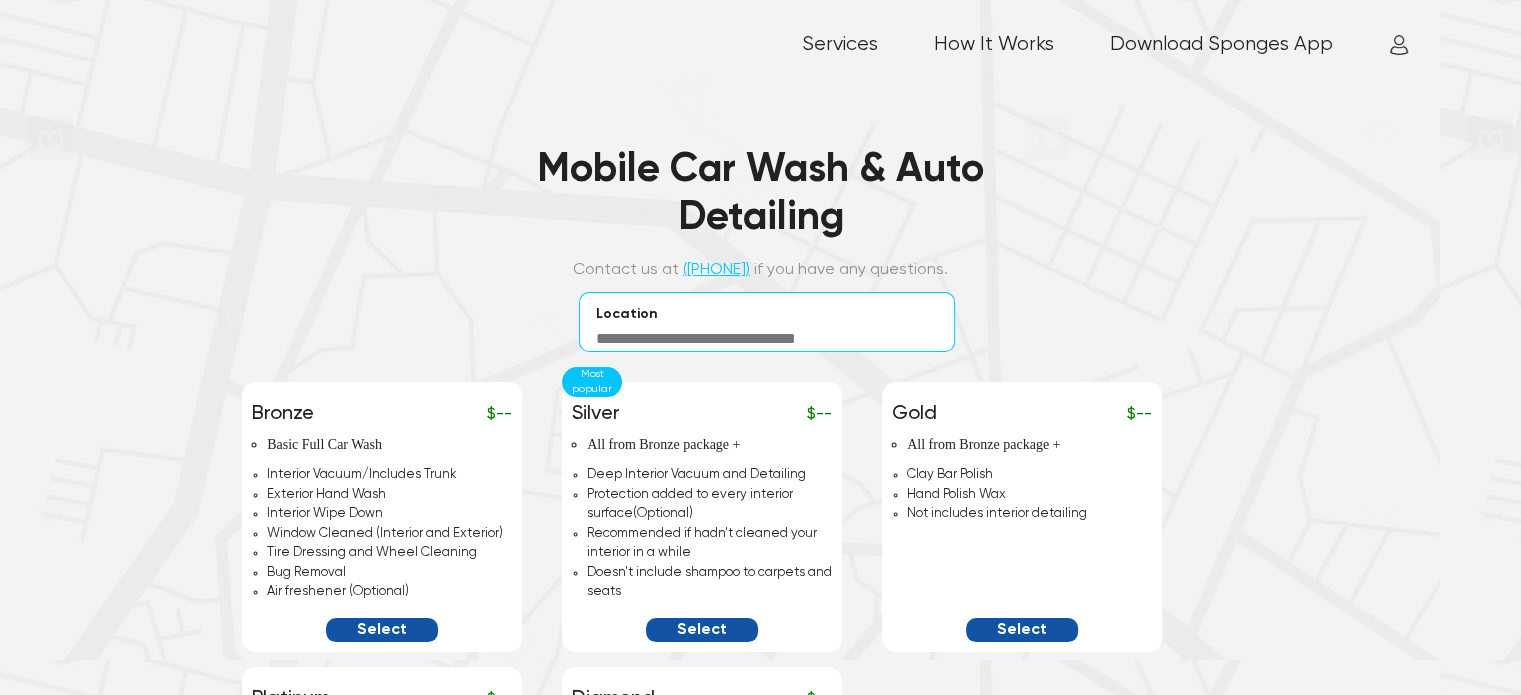 click at bounding box center [767, 339] 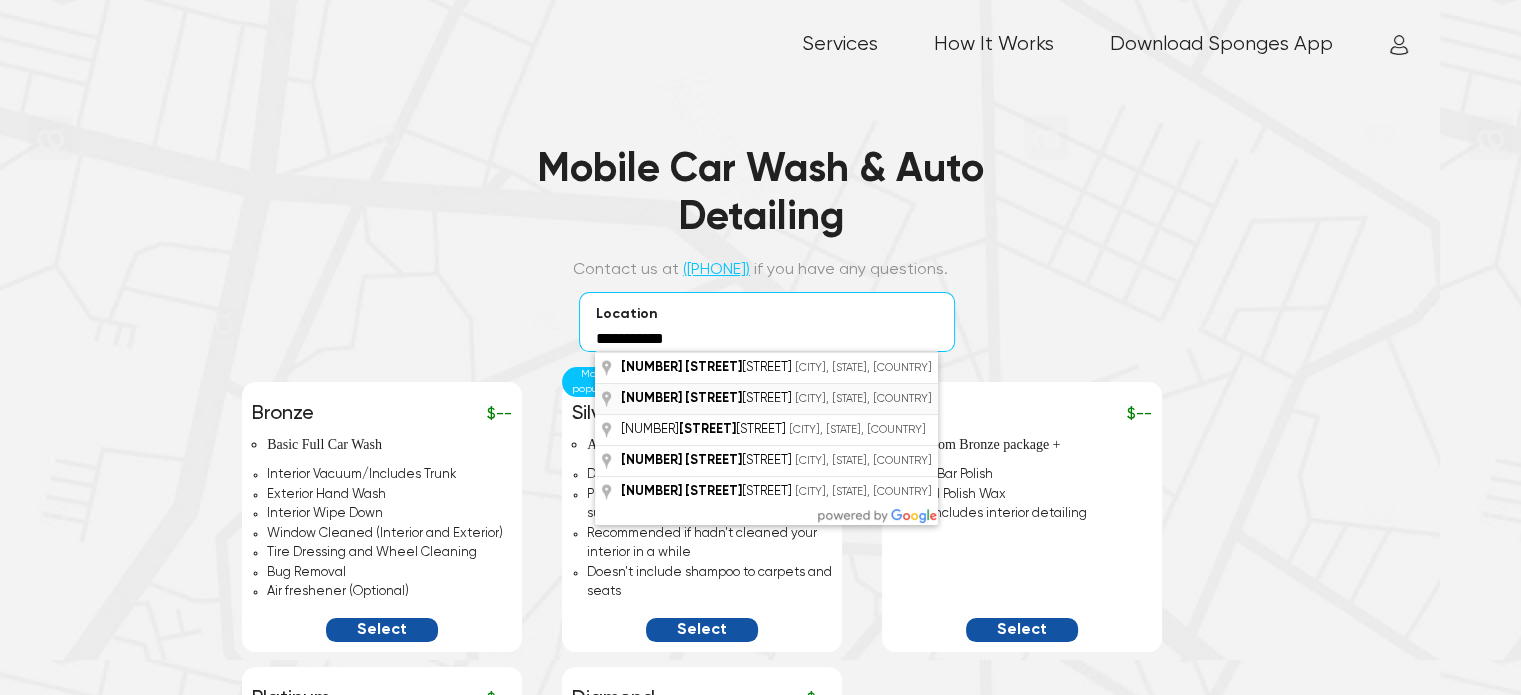 type on "**********" 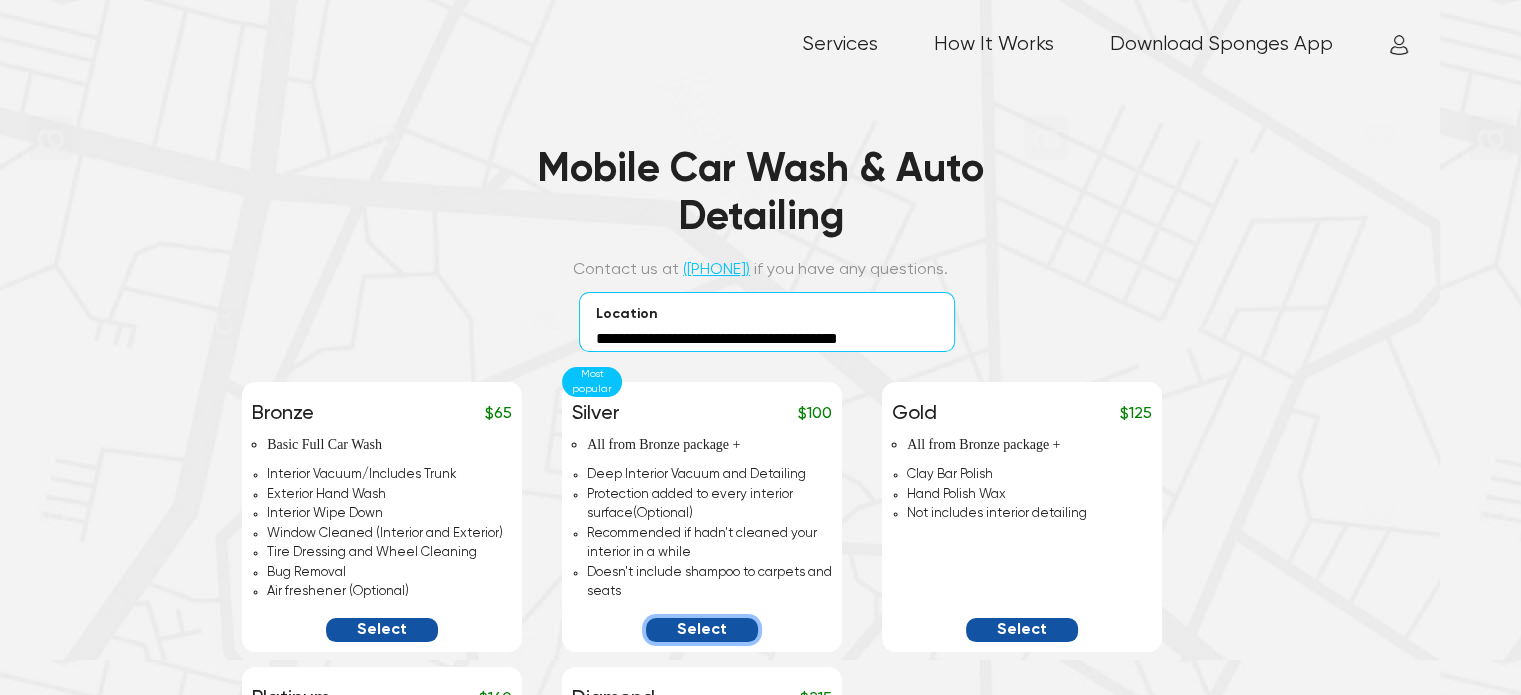click on "Select" at bounding box center [702, 630] 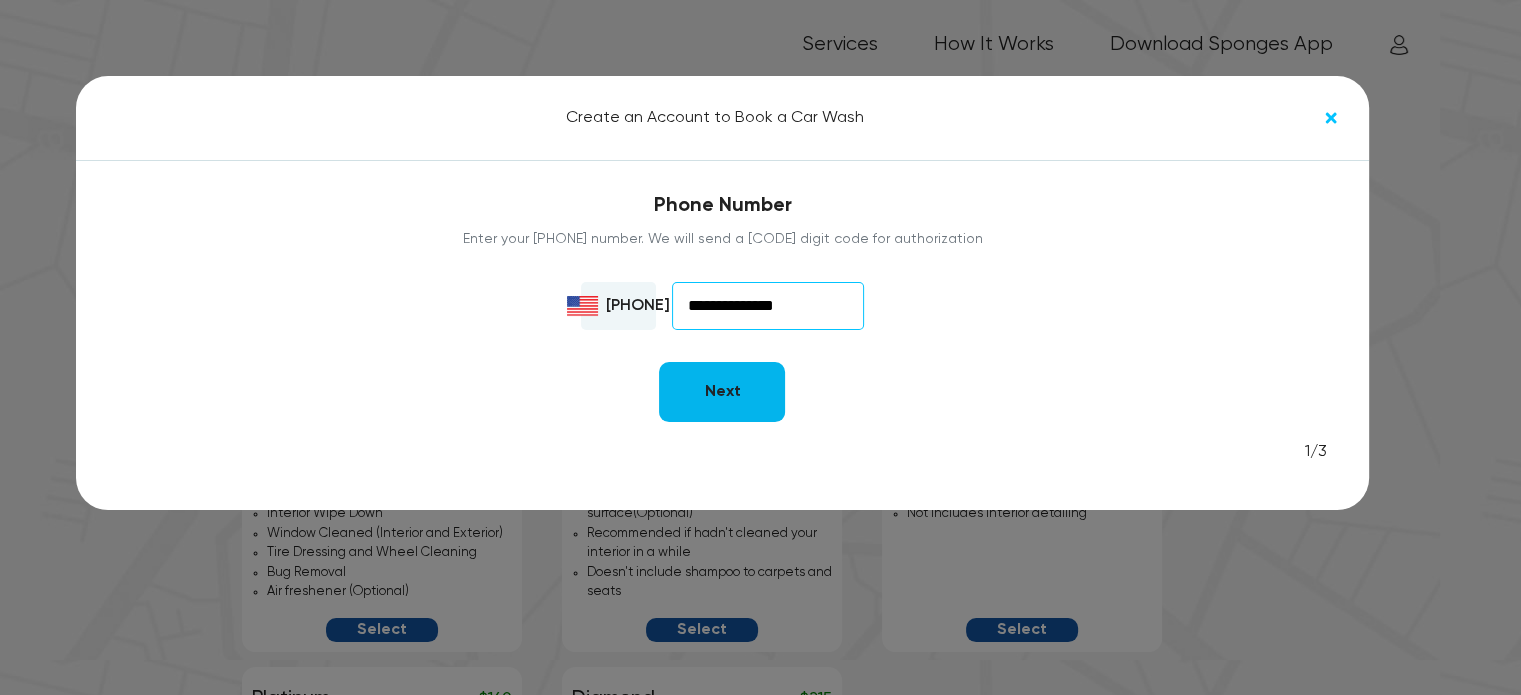 type on "**********" 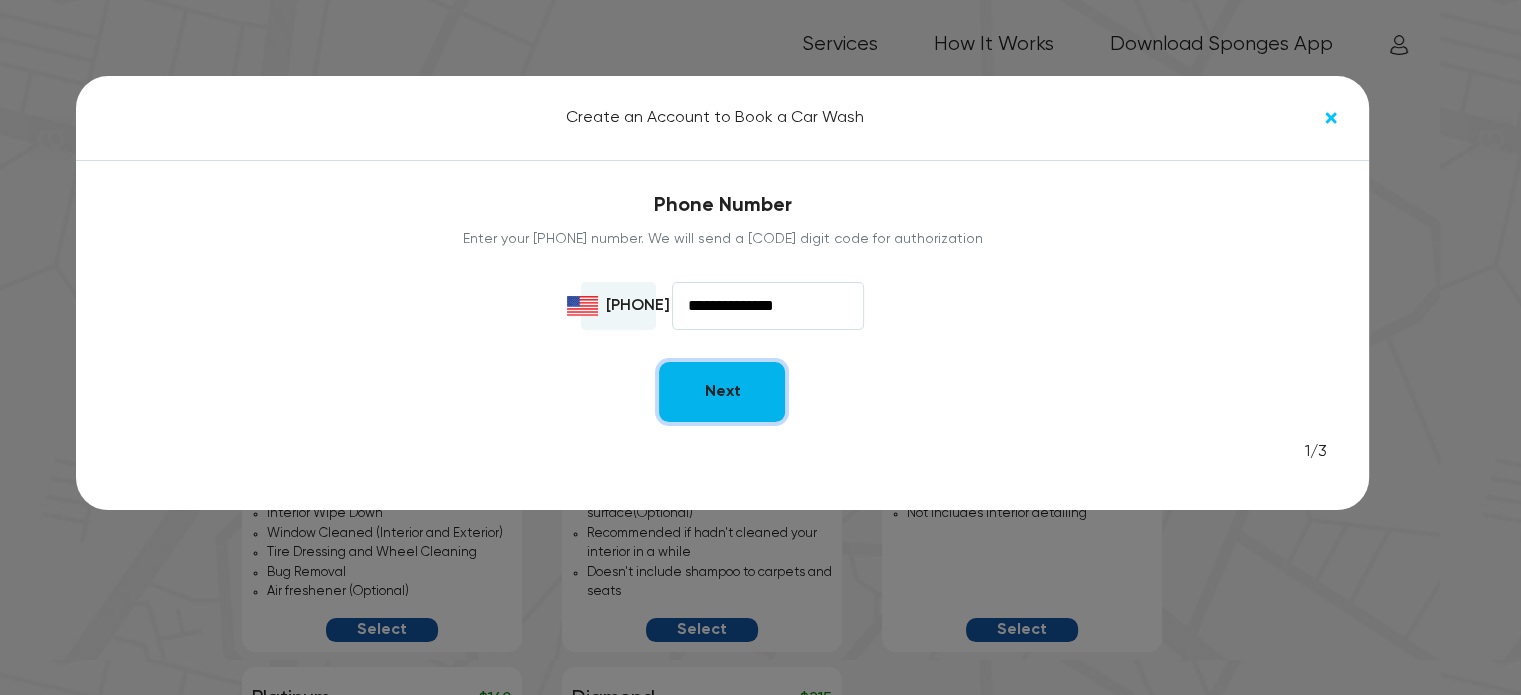 click on "Next" at bounding box center (722, 392) 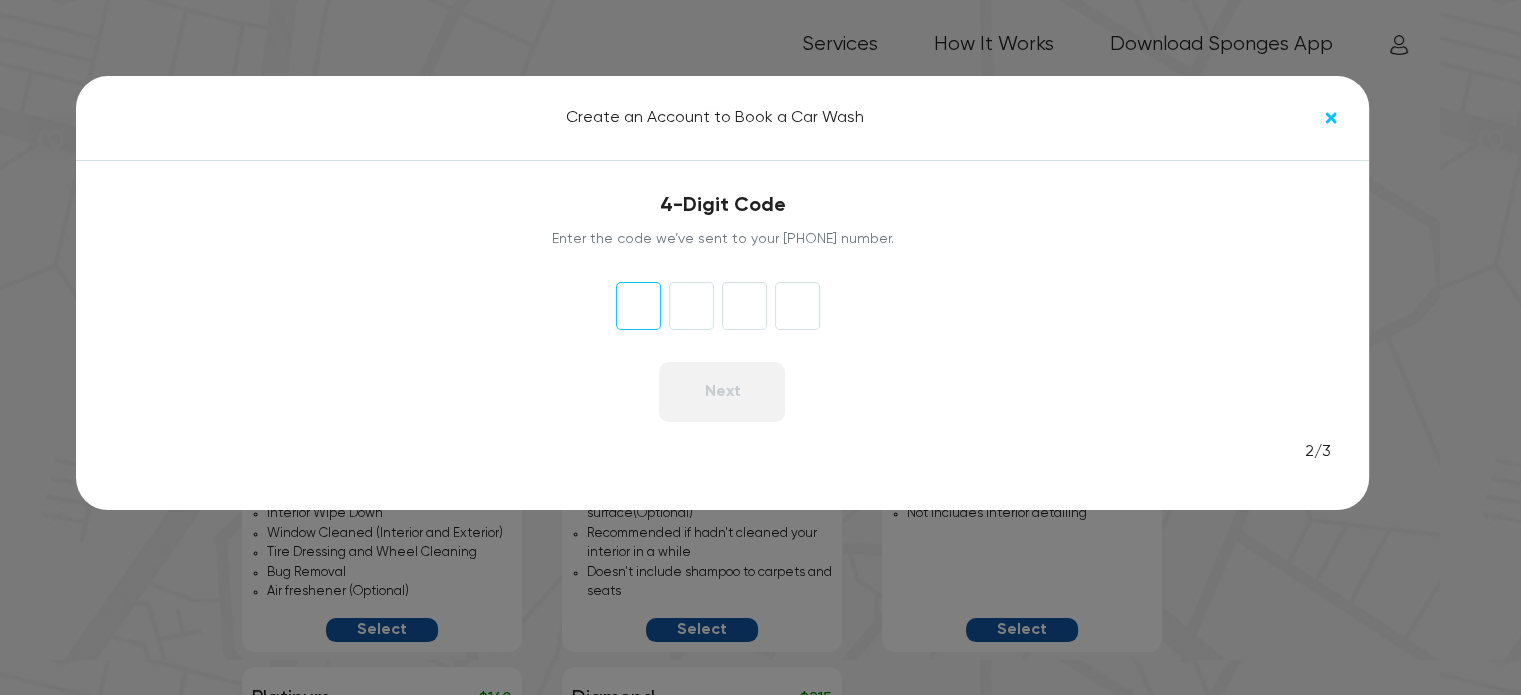 type on "*" 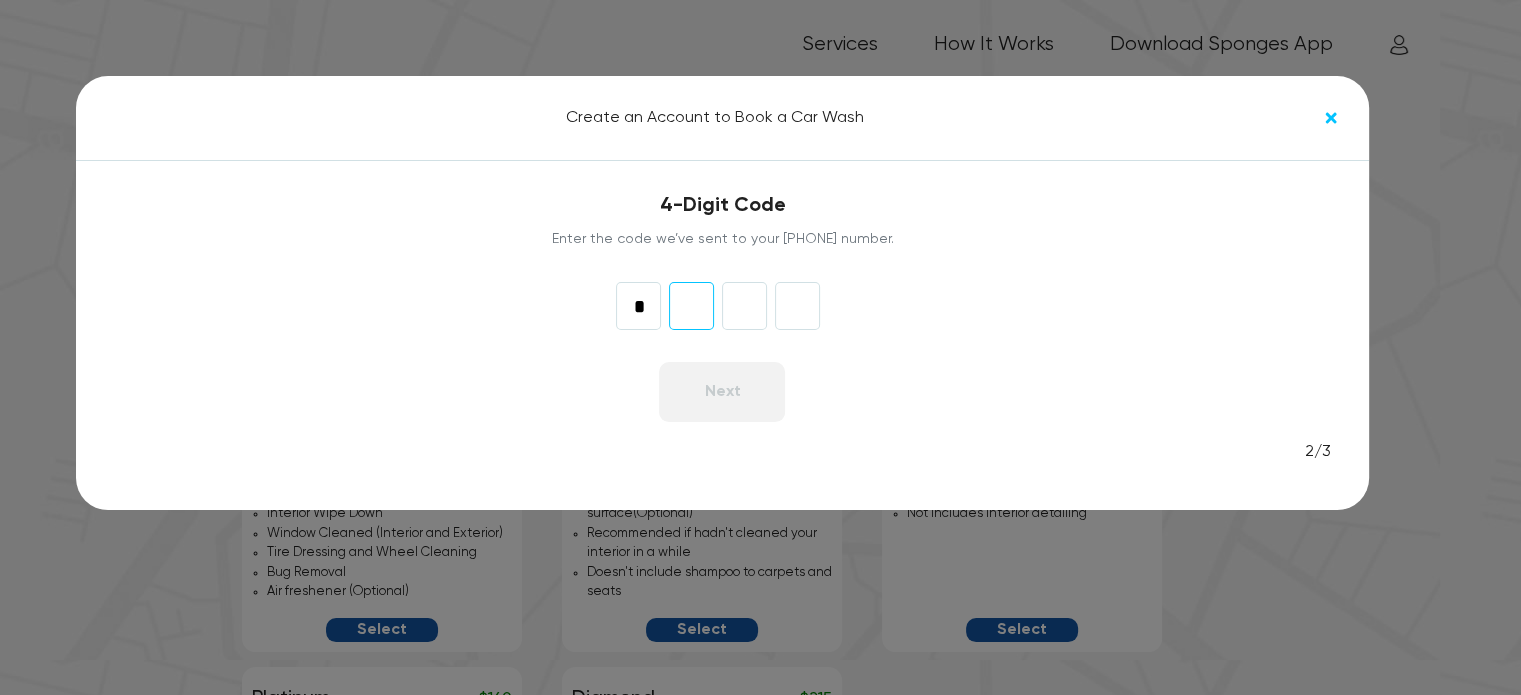 type on "*" 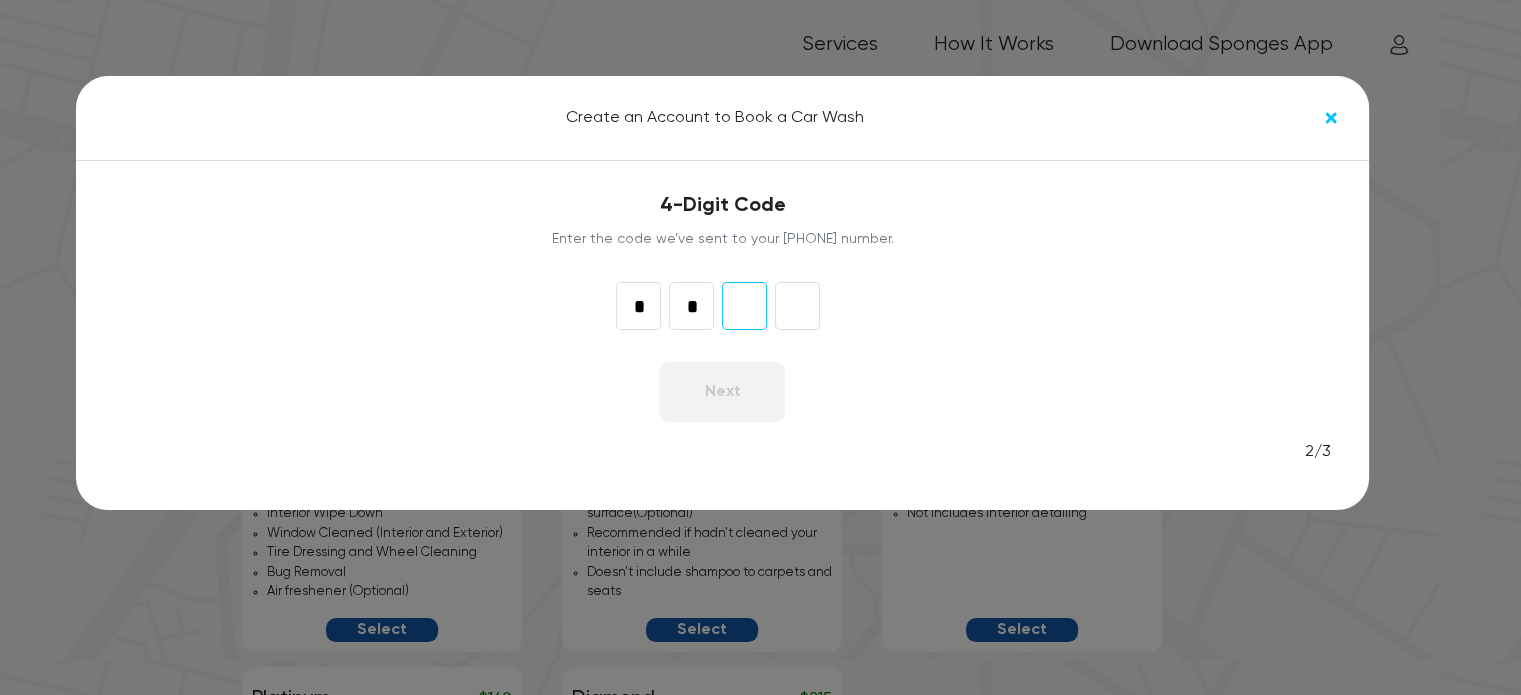 type on "*" 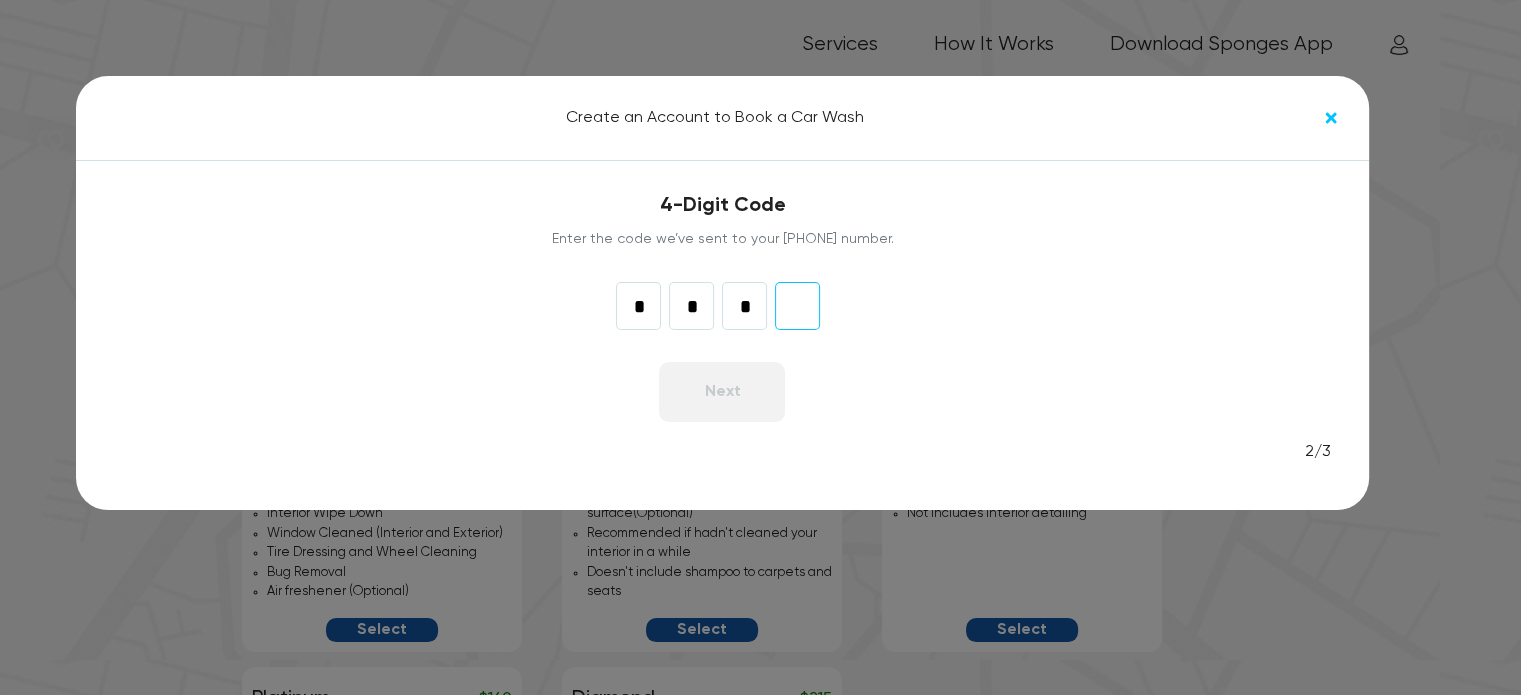 type on "*" 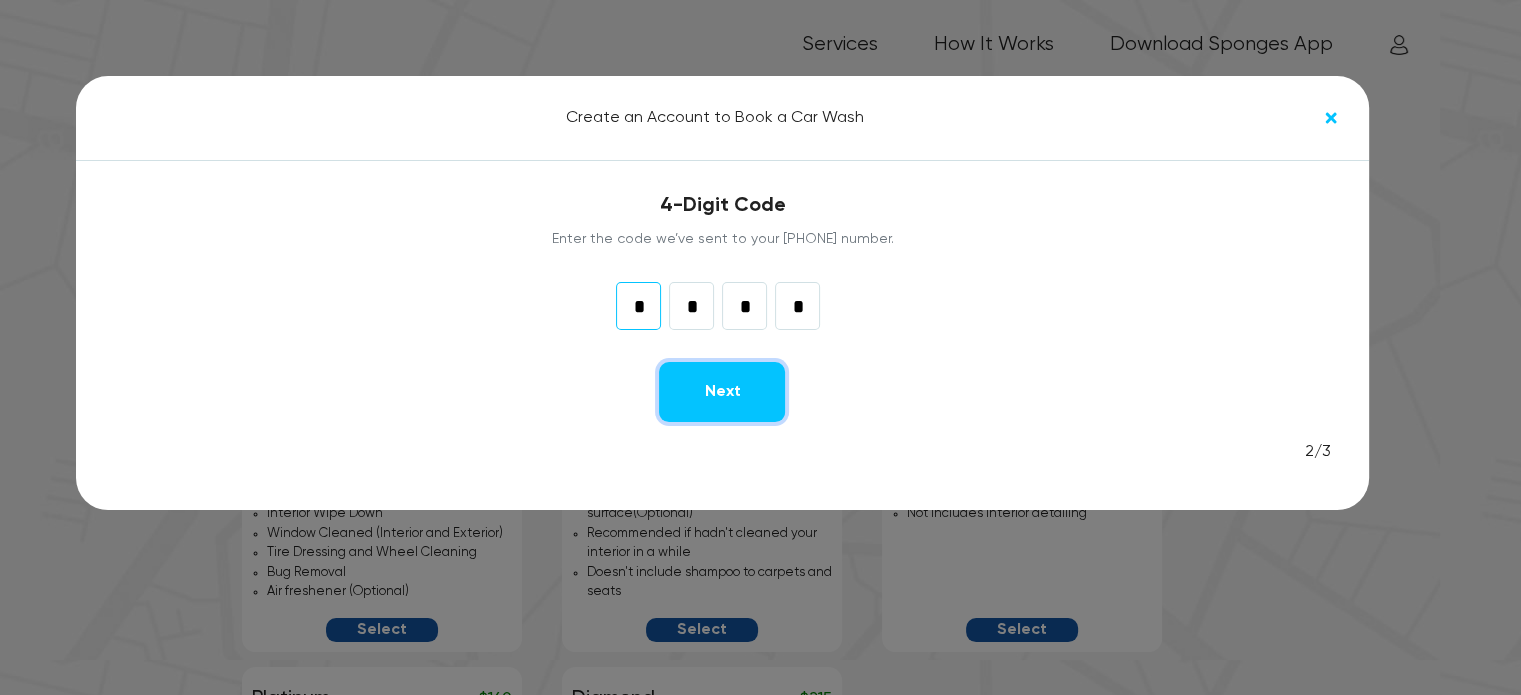 click on "Next" at bounding box center [722, 392] 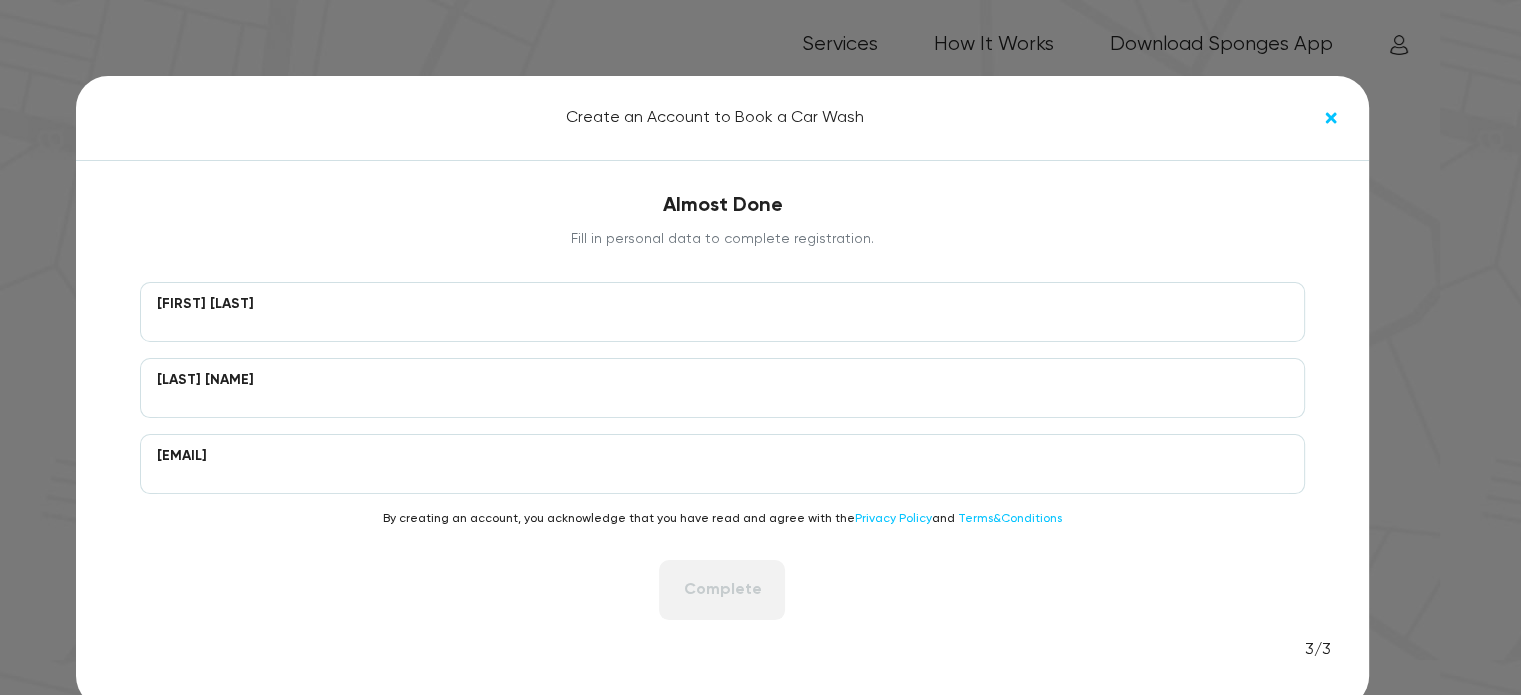 click on "[LAST] [NAME]" at bounding box center [723, 380] 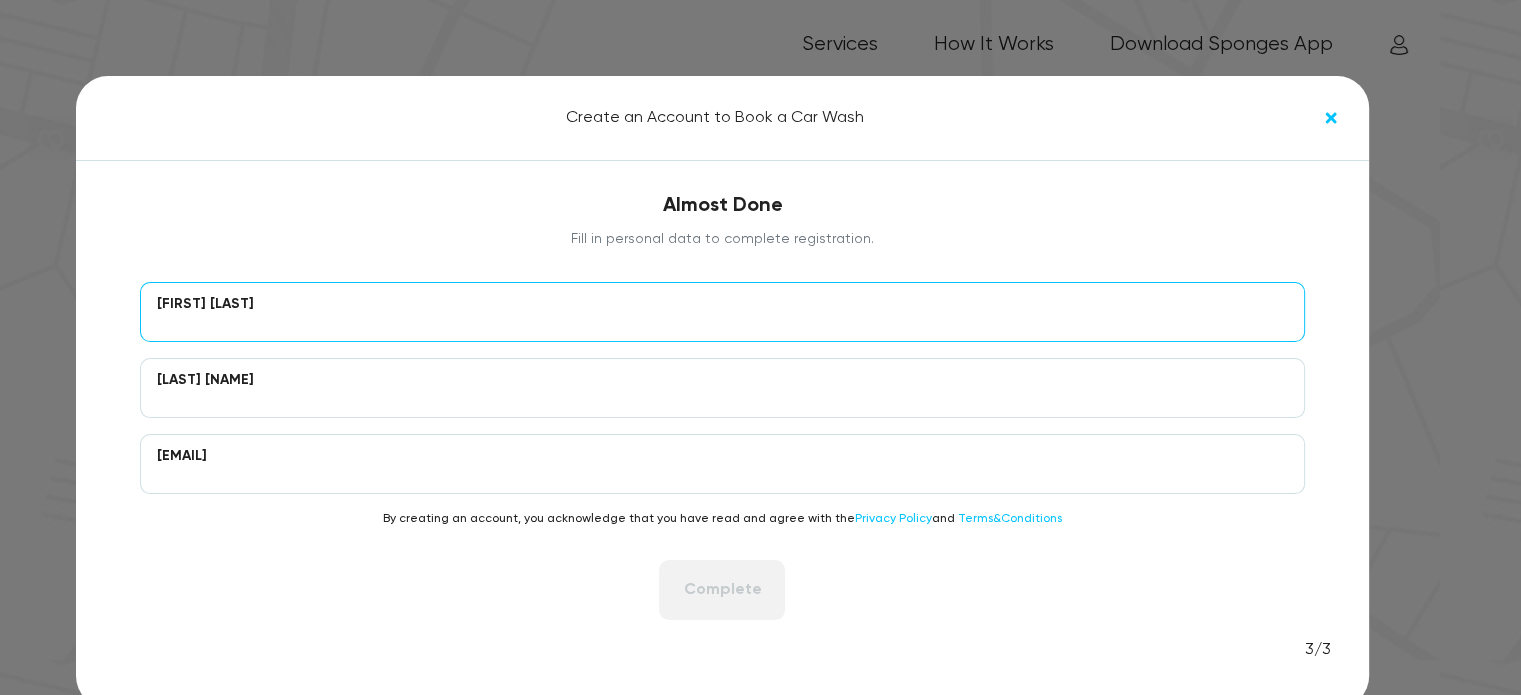 click at bounding box center [723, 329] 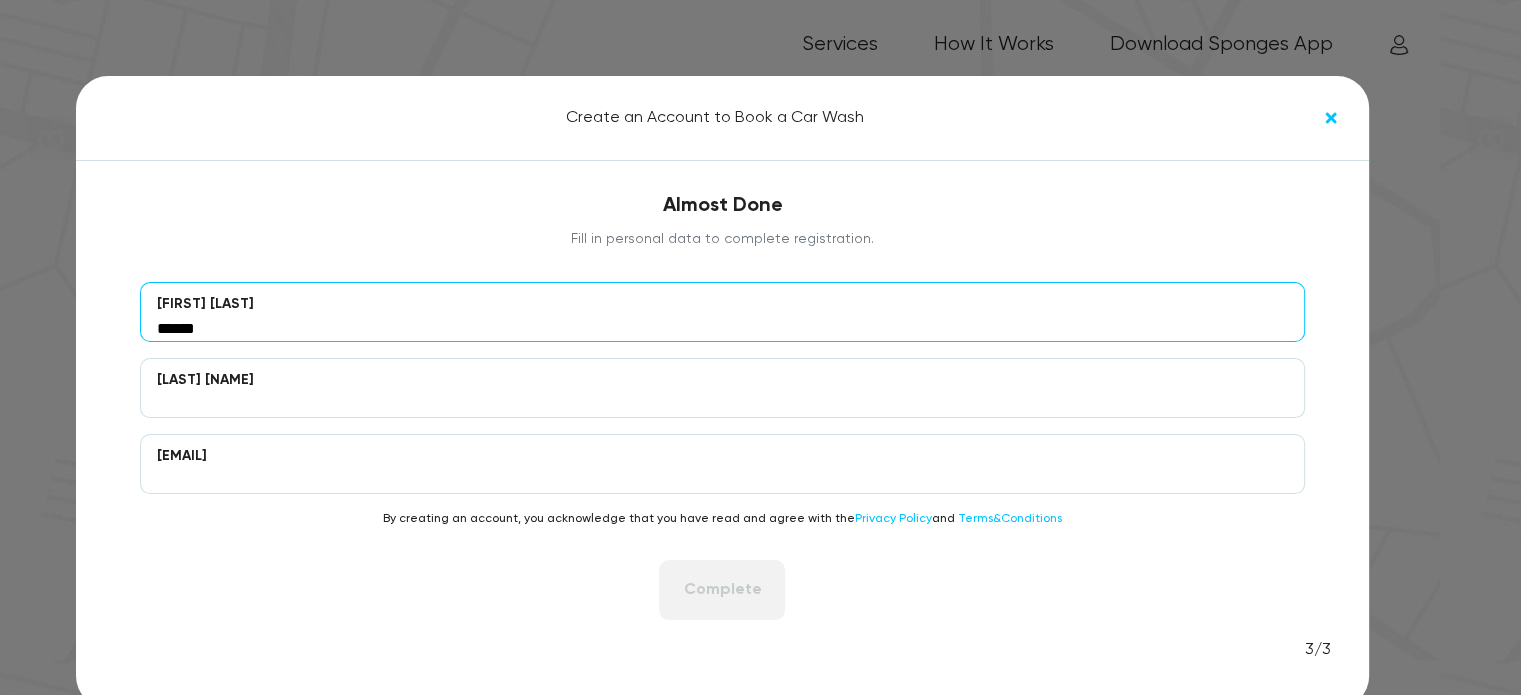 type on "*****" 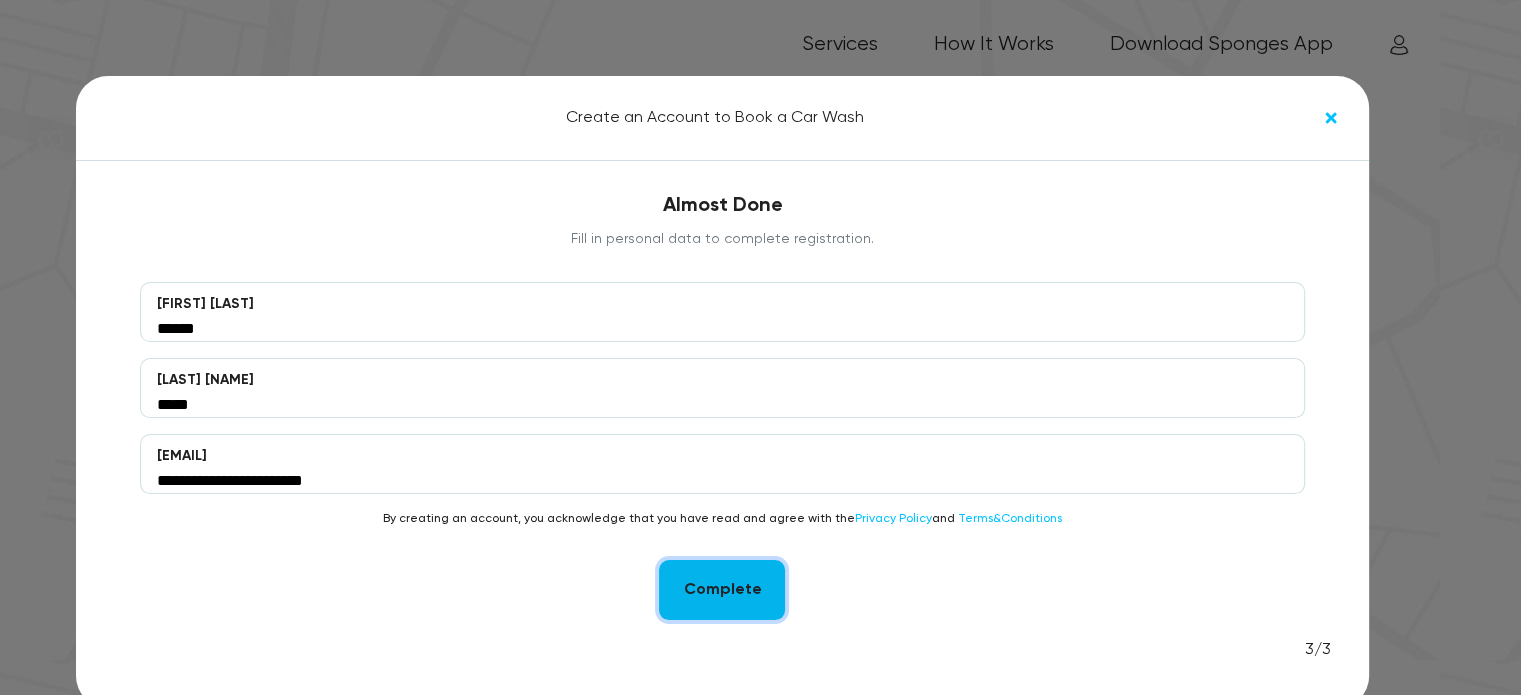 click on "Complete" at bounding box center [722, 590] 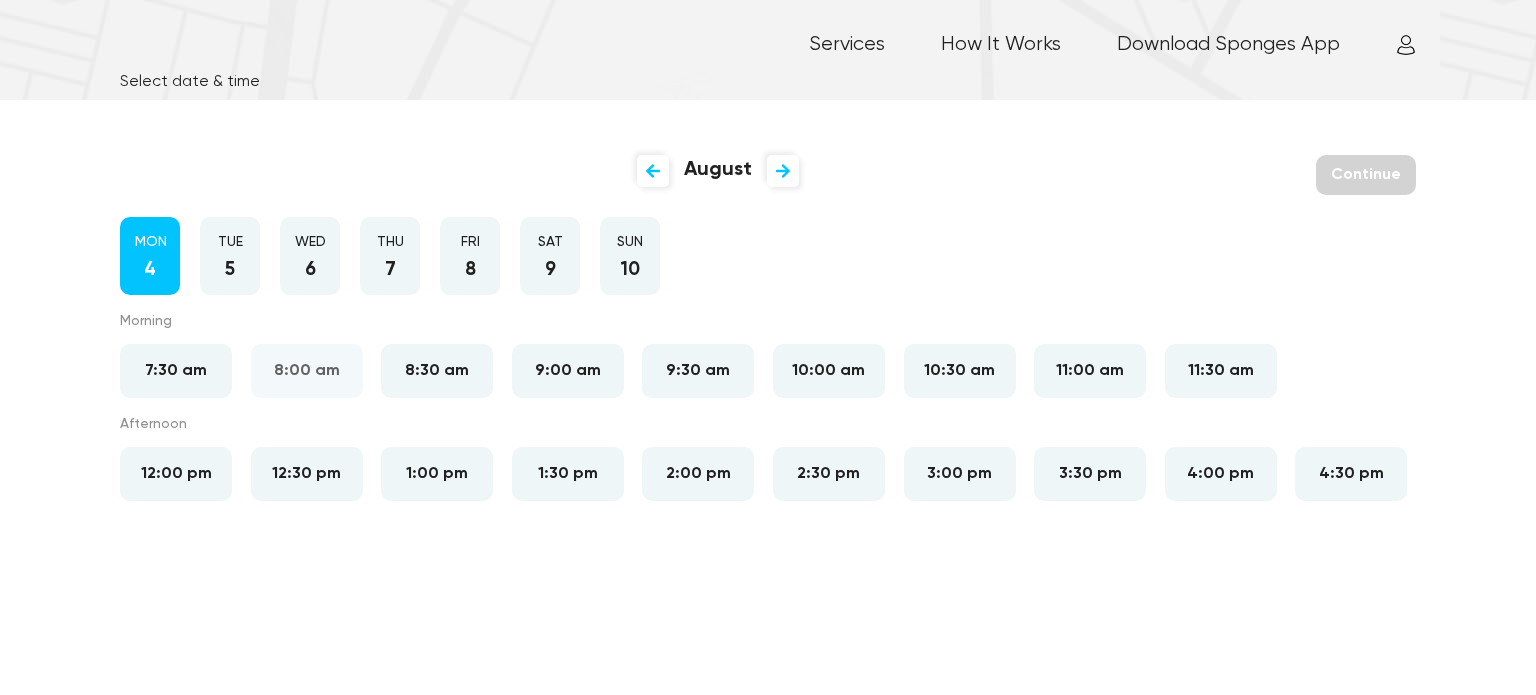 click on "8:00 am" at bounding box center (307, 371) 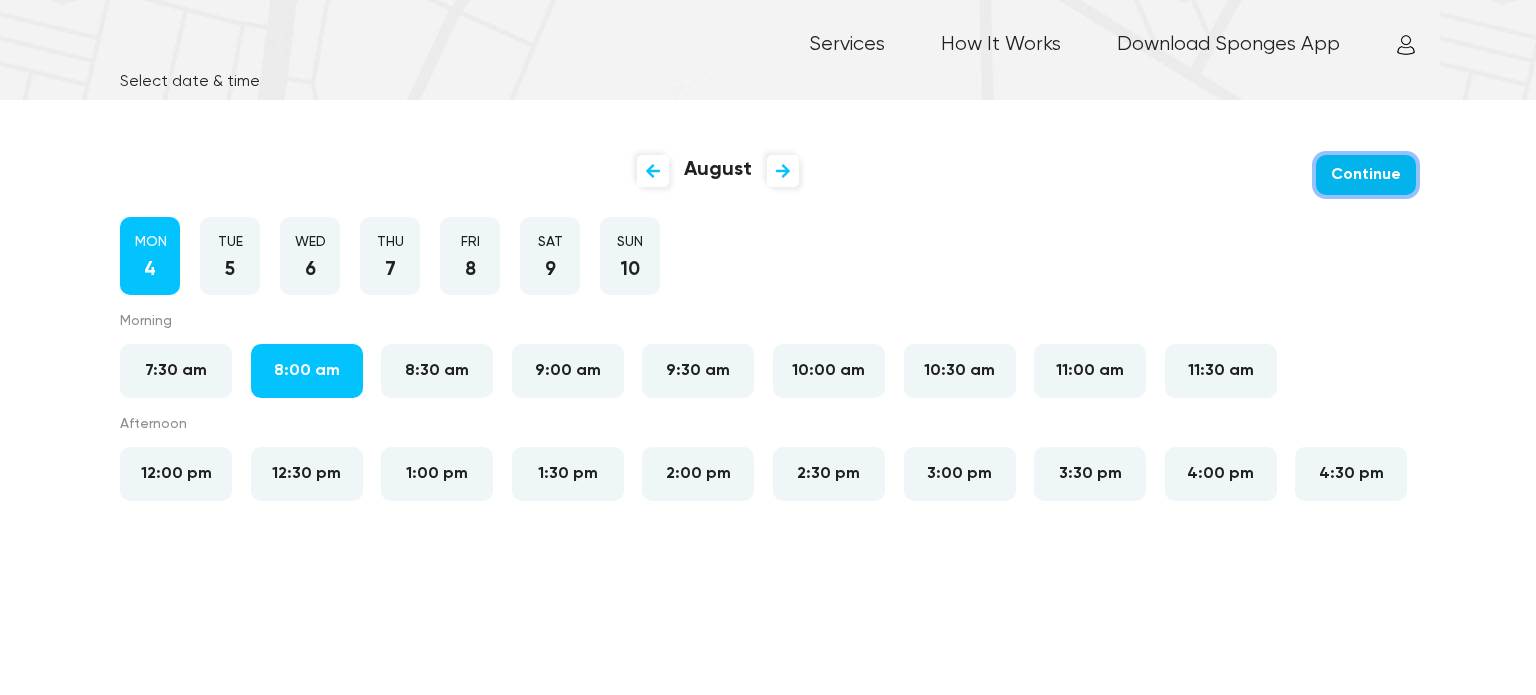click on "Continue" at bounding box center (1366, 175) 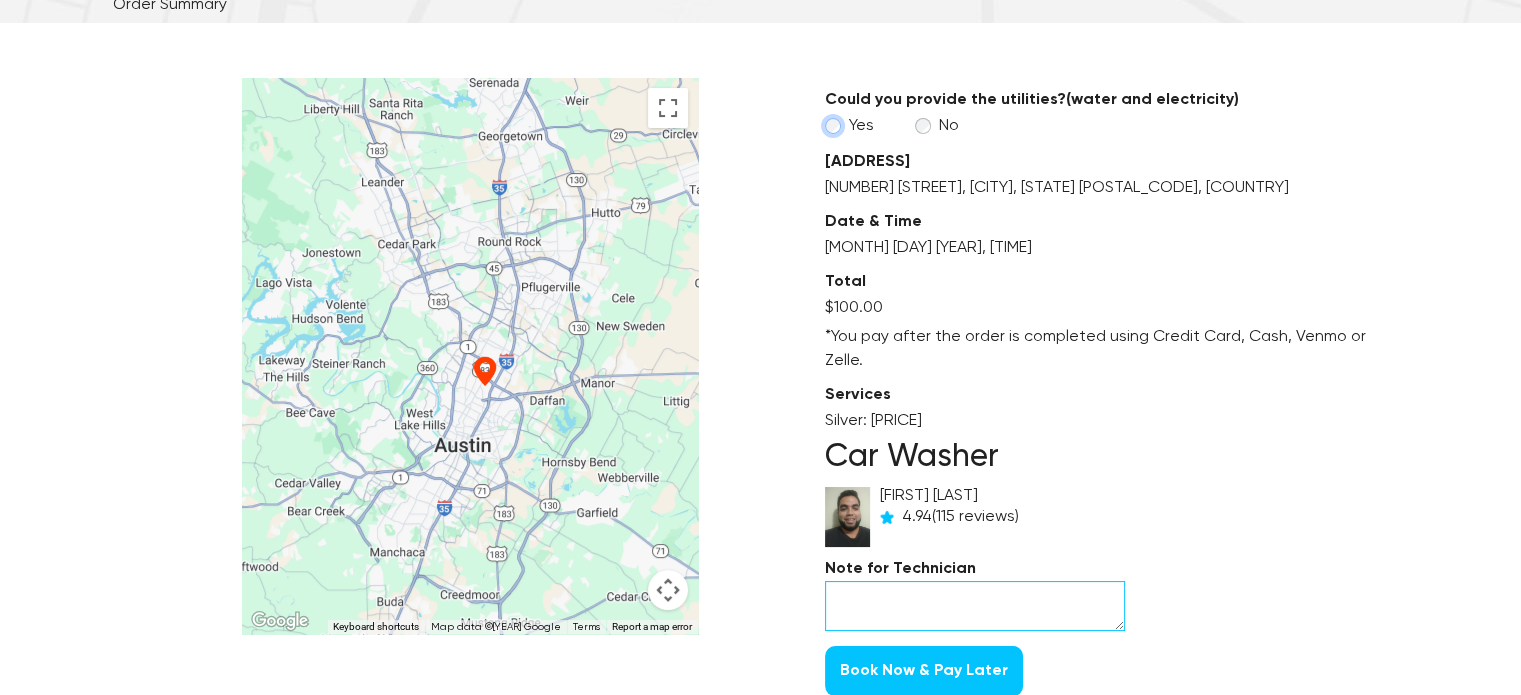 scroll, scrollTop: 83, scrollLeft: 0, axis: vertical 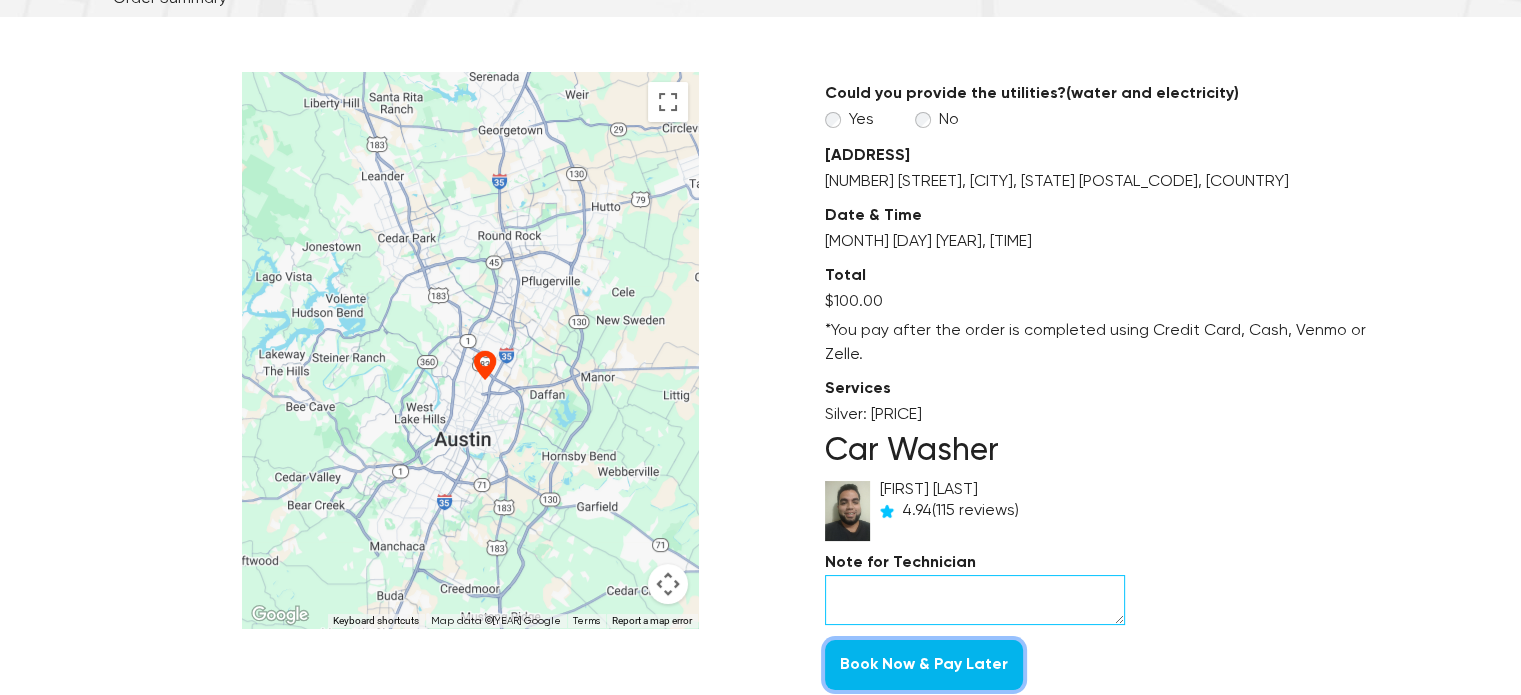 click on "Book Now & Pay Later" at bounding box center [924, 665] 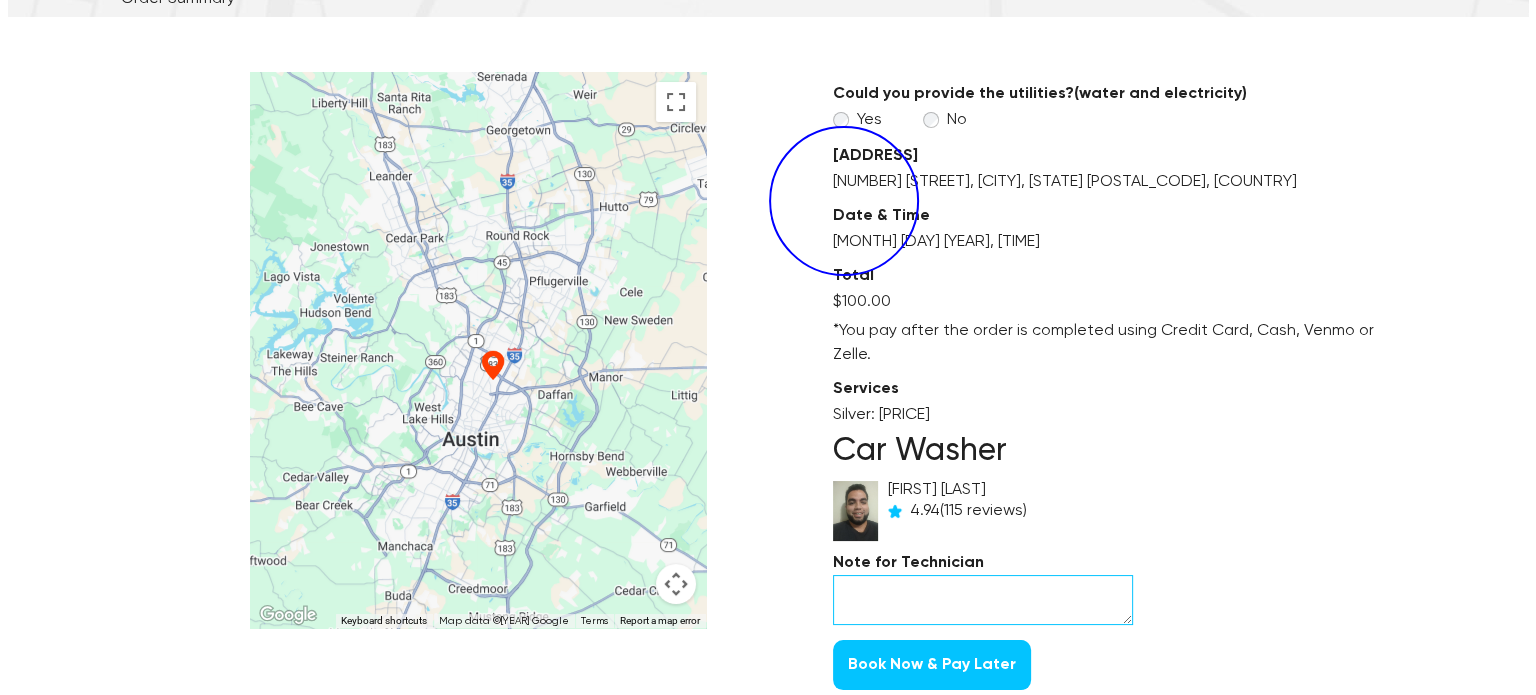 scroll, scrollTop: 0, scrollLeft: 0, axis: both 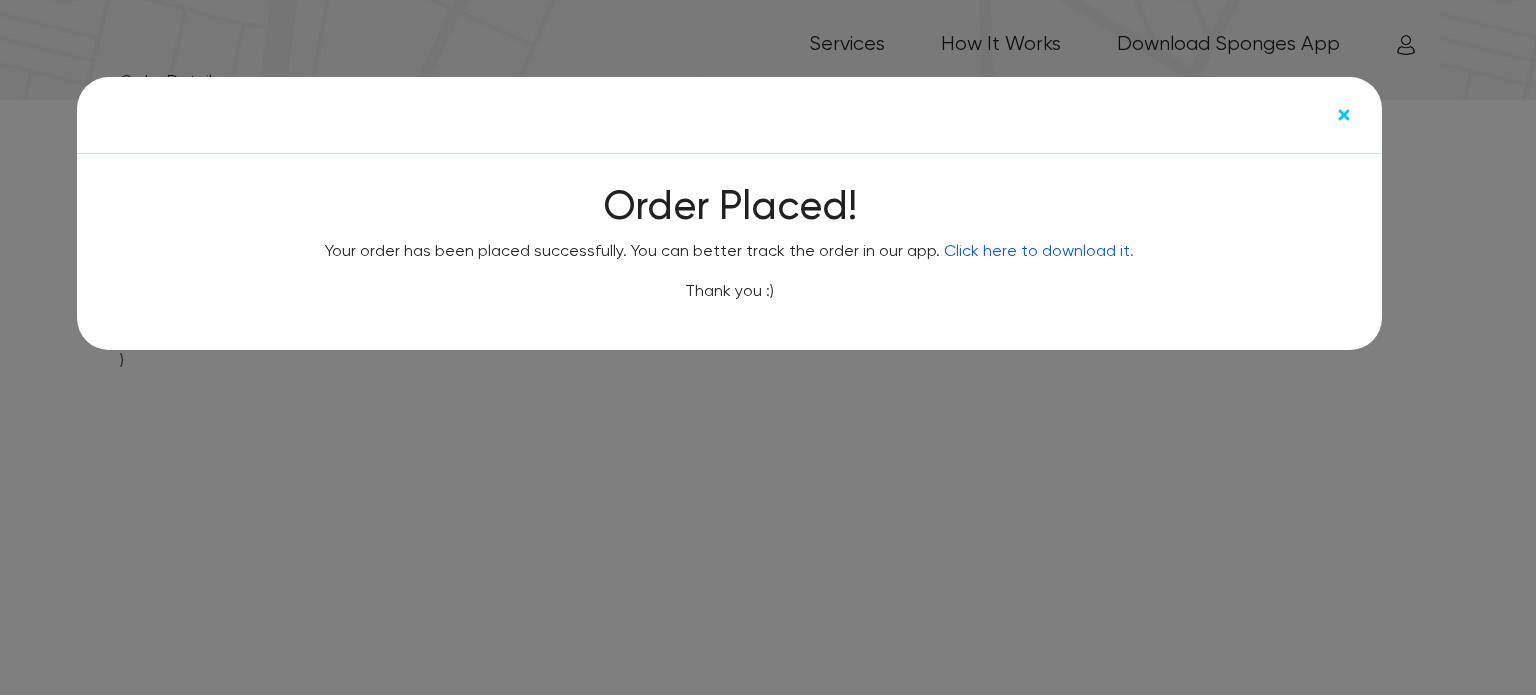 click on "Click here to download it." at bounding box center (1039, 252) 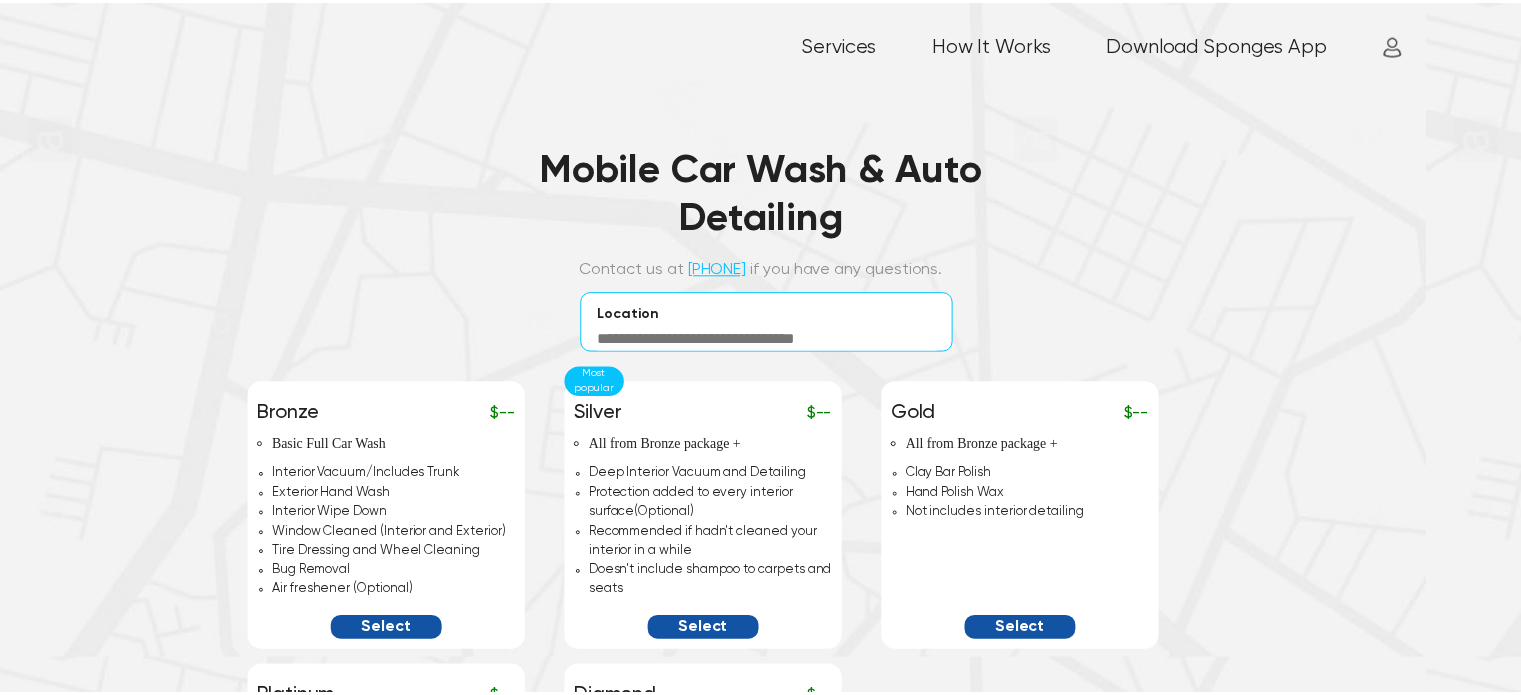 scroll, scrollTop: 0, scrollLeft: 0, axis: both 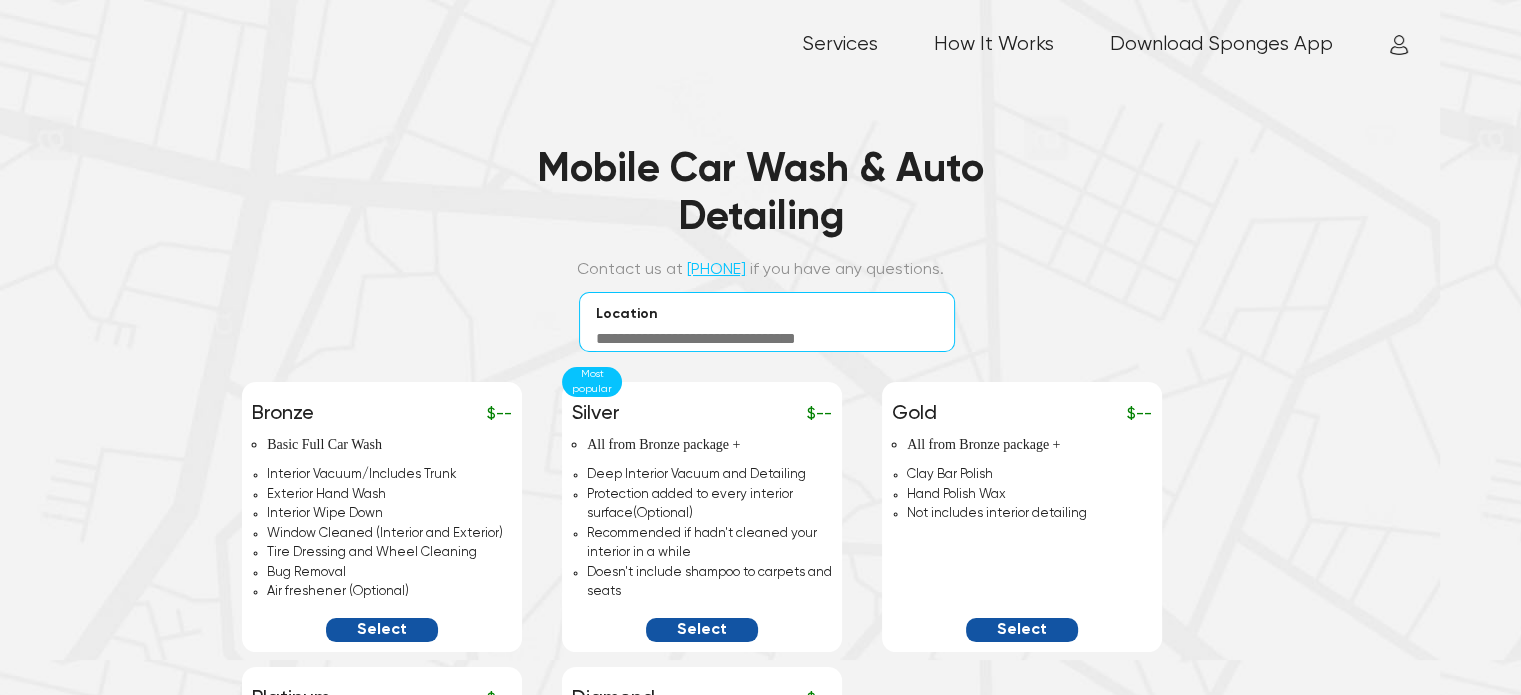 click on "Services How It Works Download Sponges App Mobile Car Wash & Auto Detailing Contact us at [PHONE] if you have any questions. Location Bronze $ -- Basic Full Car Wash Interior Vacuum/Includes Trunk Exterior Hand Wash Interior Wipe Down Window Cleaned (Interior and Exterior) Tire Dressing and Wheel Cleaning Bug Removal Air freshener (Optional) Select Most popular Silver $ -- All from Bronze package + Deep Interior Vacuum and Detailing Protection added to every interior surface(Optional) Recommended if hadn't cleaned your interior in a while Doesn't include shampoo to carpets and seats Select Gold $ -- All from Bronze package + Clay Bar Polish Hand Polish Wax Not includes interior detailing Select Platinum $ -- All from Silver package + Professional leather cleaning & conditioner Shampoo Interior Carpets, Floor Mats & Seats Select Diamond $ -- Full Detailing (All Previous Packages) Includes Clay Bar and Waxing Select *Pet Hair or Extra Dirty is an extra $30 added to any package. Other services Light $" at bounding box center [761, 750] 